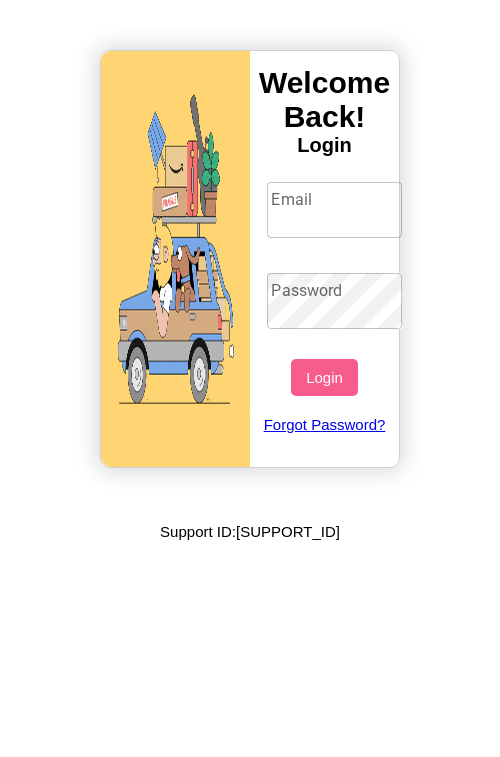 scroll, scrollTop: 0, scrollLeft: 0, axis: both 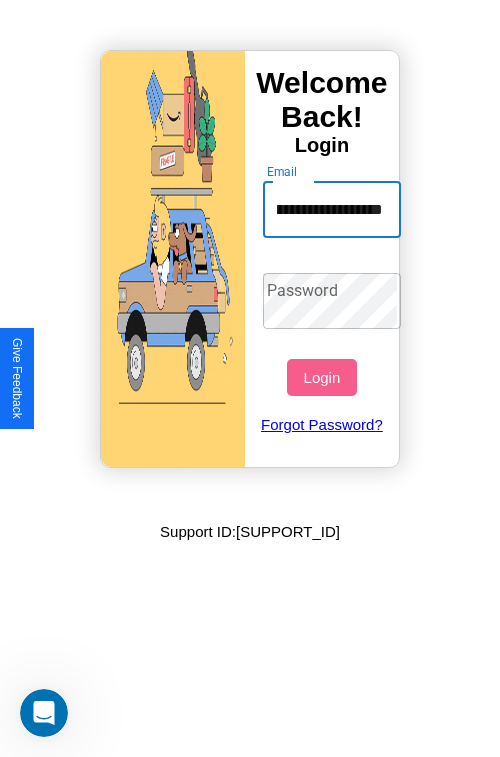 type on "**********" 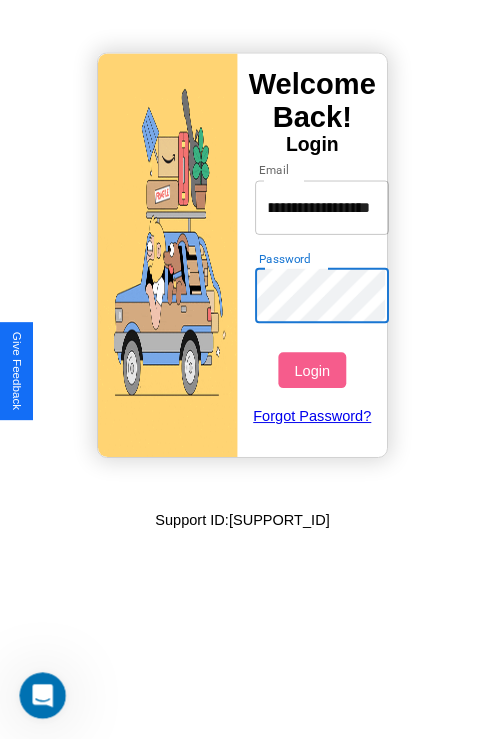 scroll, scrollTop: 0, scrollLeft: 0, axis: both 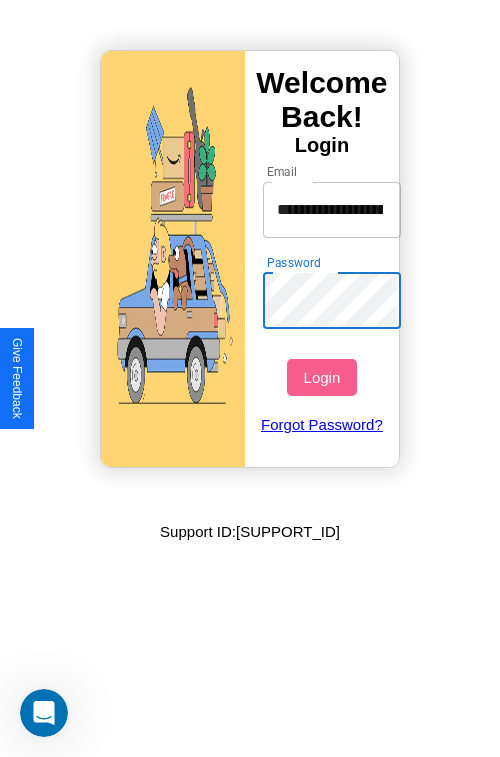 click on "Login" at bounding box center [321, 377] 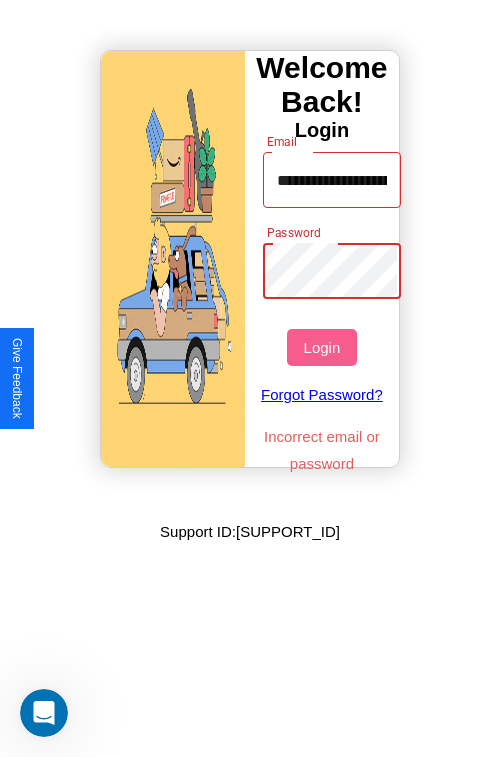 click on "Login" at bounding box center (321, 347) 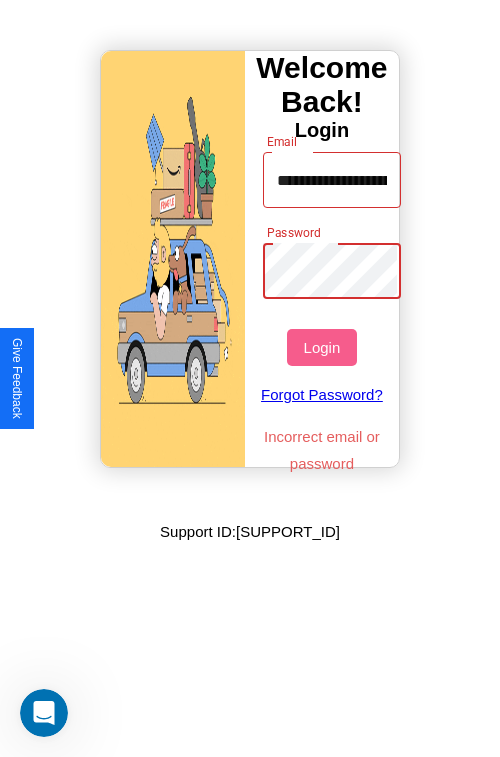 click on "Login" at bounding box center (321, 347) 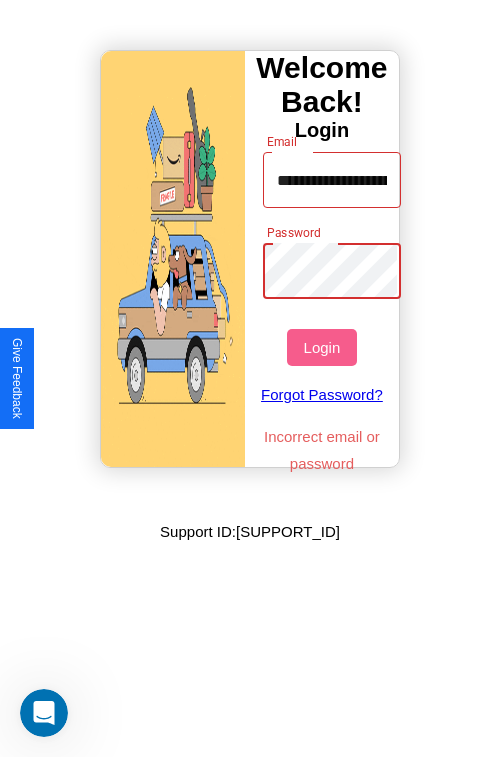 click on "Login" at bounding box center [321, 347] 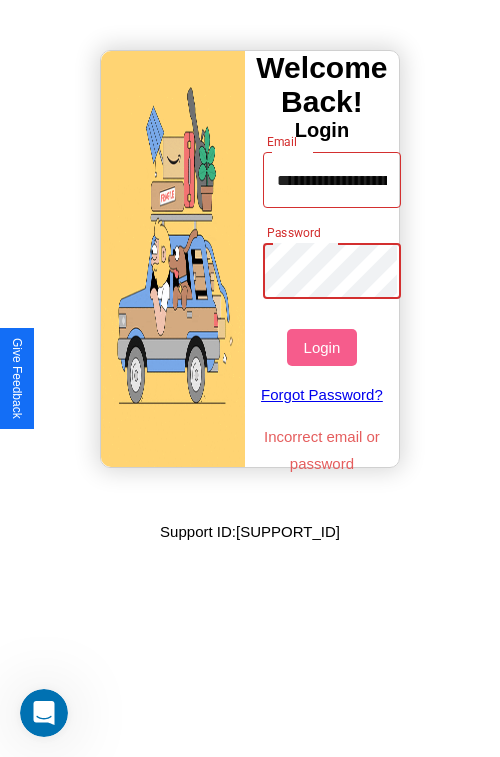 click on "Login" at bounding box center (321, 347) 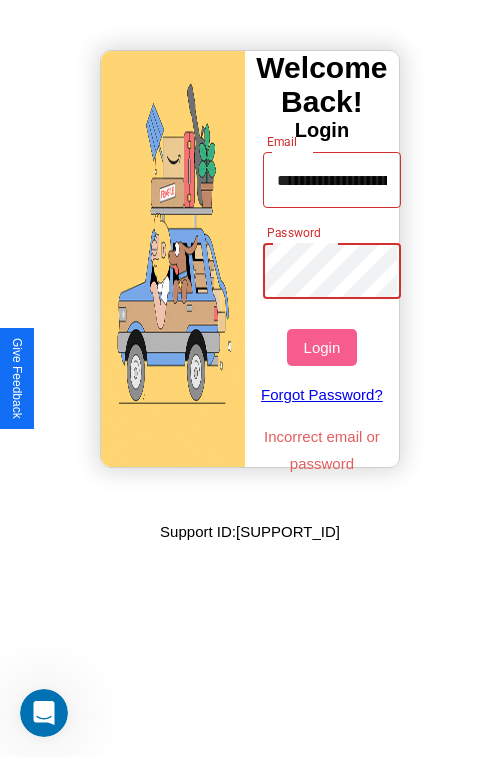 click on "Login" at bounding box center (321, 347) 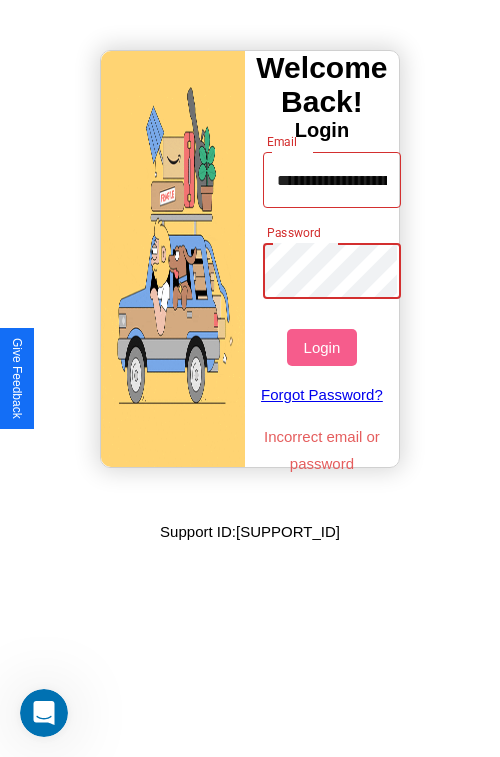 click on "Login" at bounding box center (321, 347) 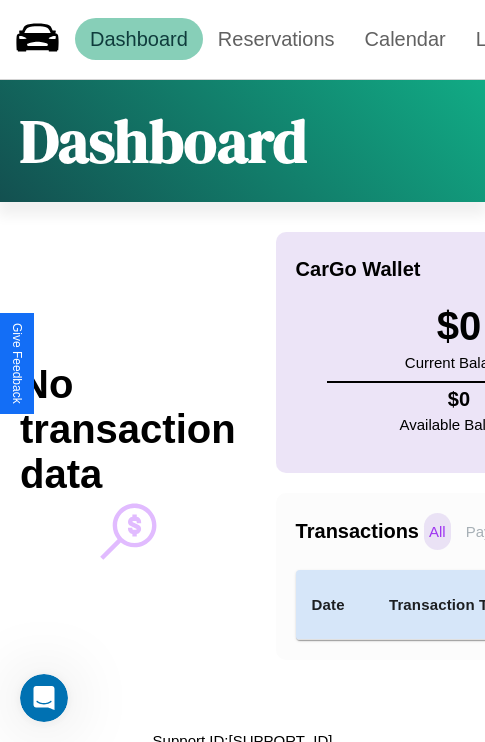 scroll, scrollTop: 0, scrollLeft: 0, axis: both 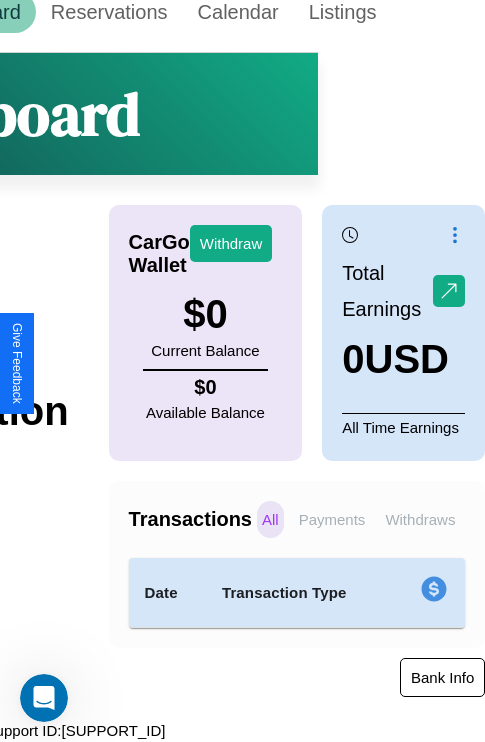 click on "Bank Info" at bounding box center [442, 677] 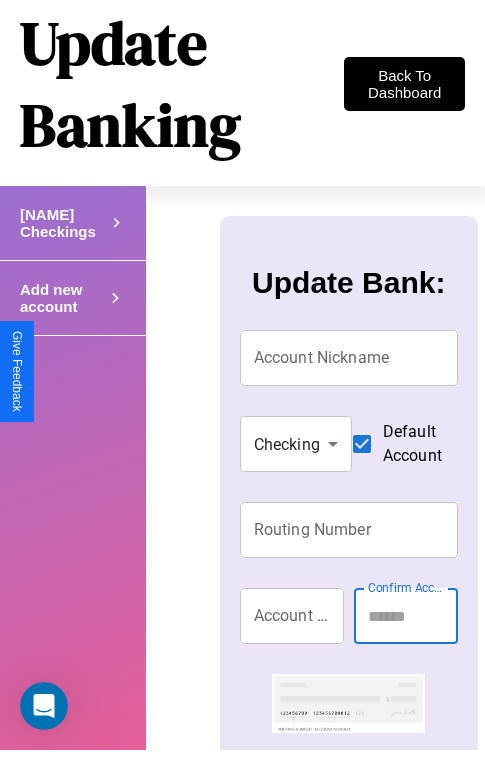 scroll, scrollTop: 0, scrollLeft: 0, axis: both 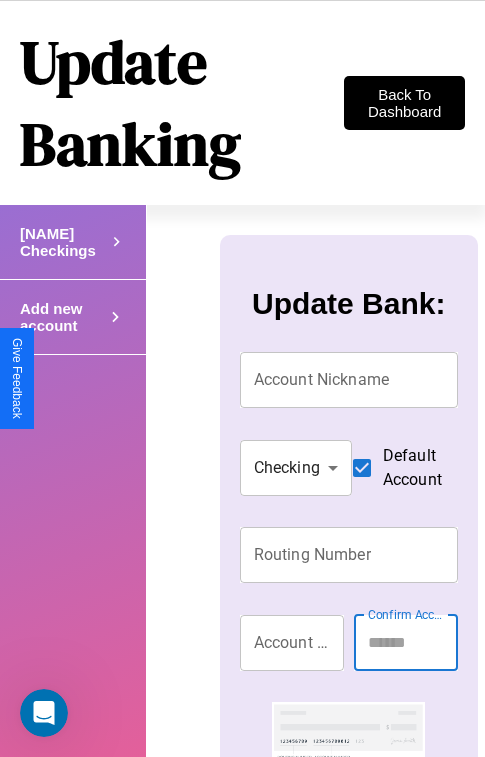 click 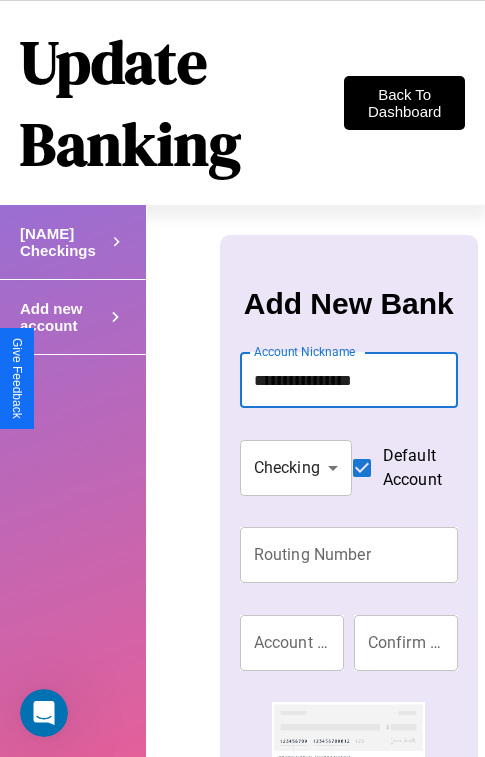type on "**********" 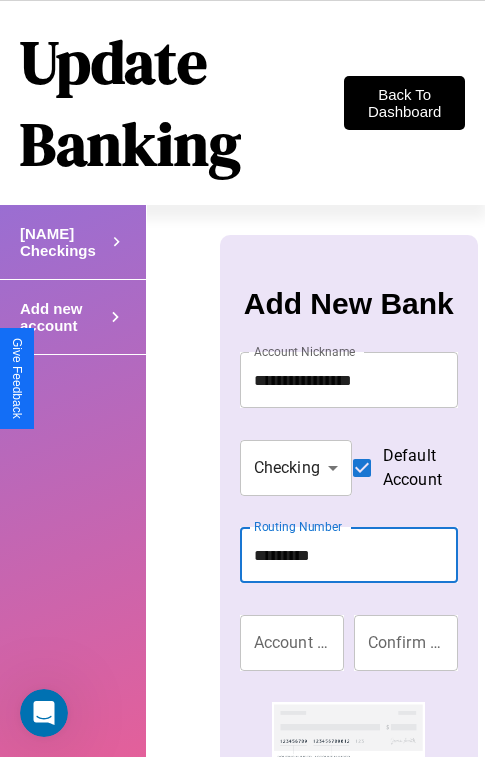 type on "*********" 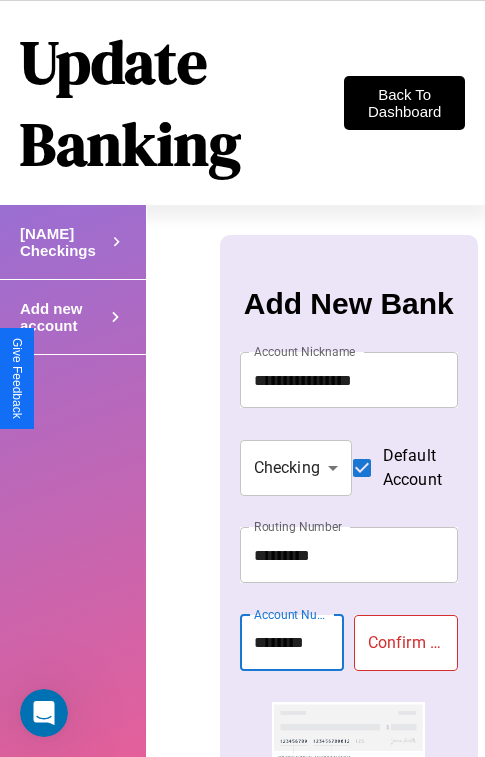 type on "********" 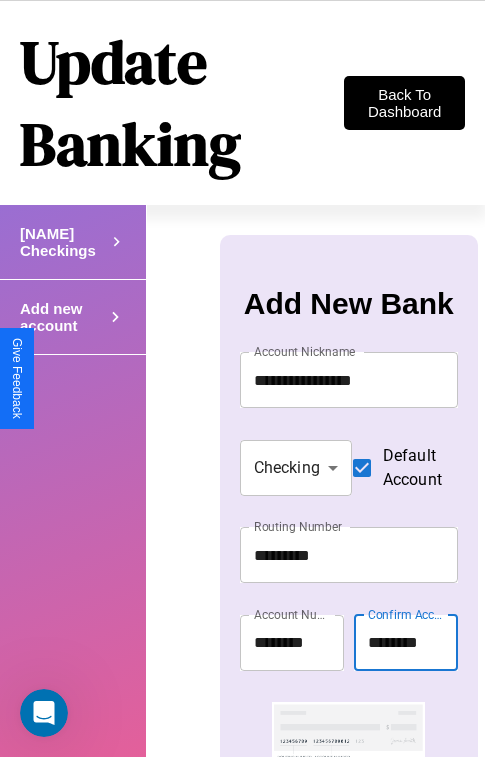 scroll, scrollTop: 72, scrollLeft: 0, axis: vertical 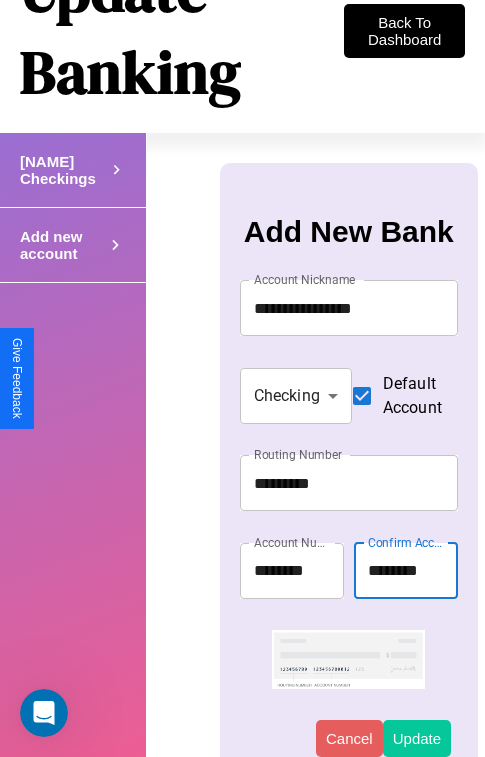 type on "********" 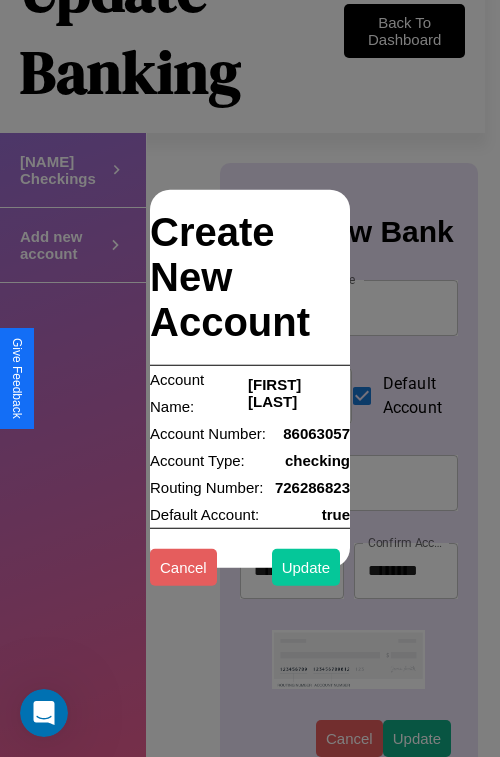 click on "Update" at bounding box center (306, 566) 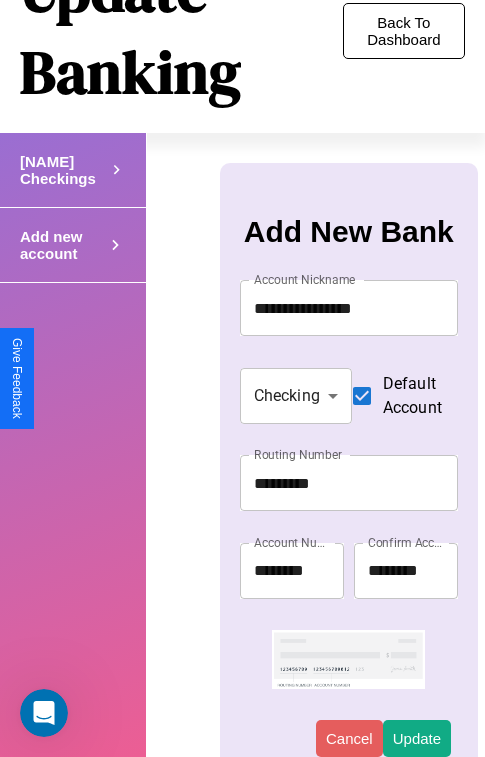click on "Back To Dashboard" at bounding box center [404, 31] 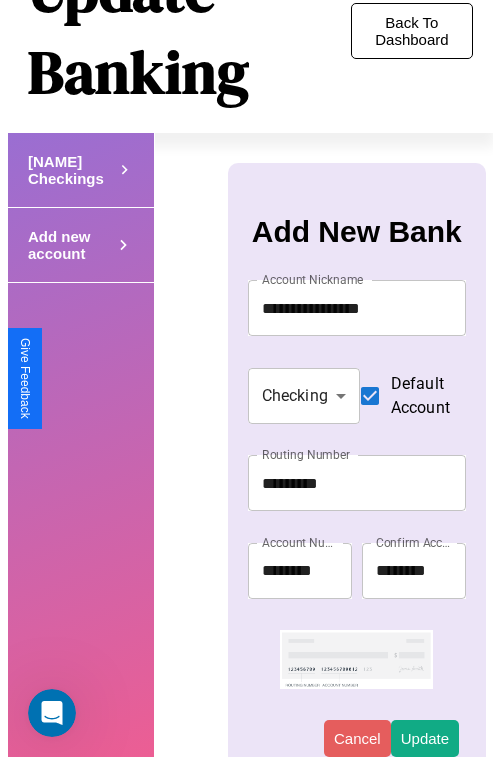scroll, scrollTop: 0, scrollLeft: 0, axis: both 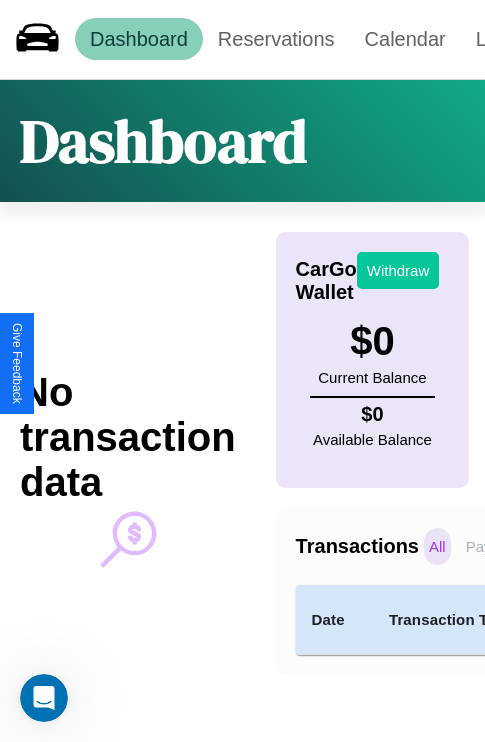 click on "Withdraw" at bounding box center (398, 270) 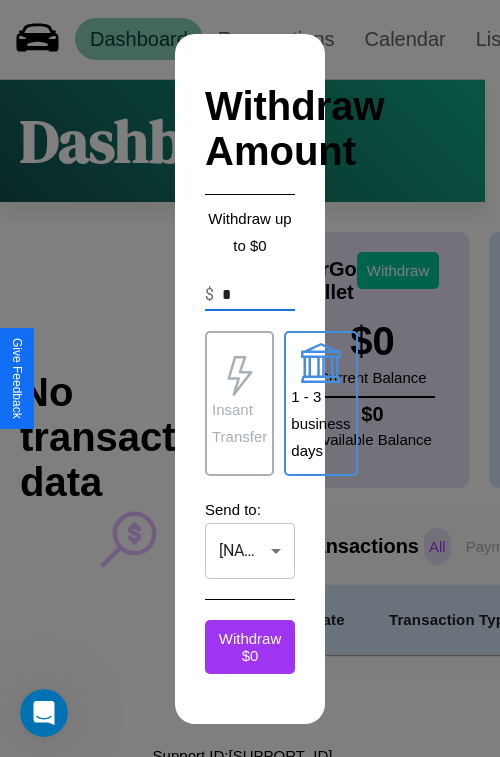 type on "**********" 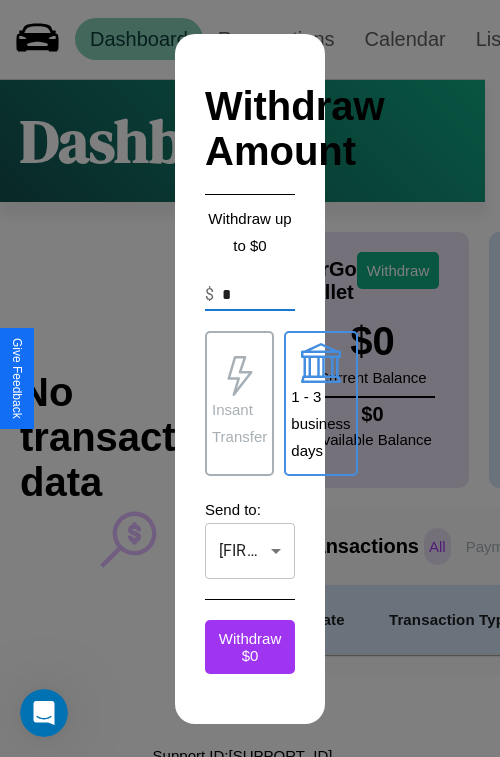 click on "Insant Transfer" at bounding box center [239, 423] 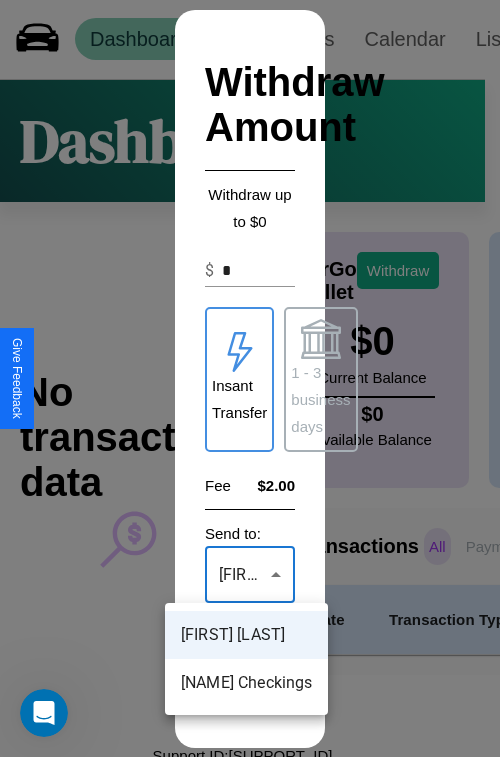 click on "[FIRST] [LAST]" at bounding box center (246, 635) 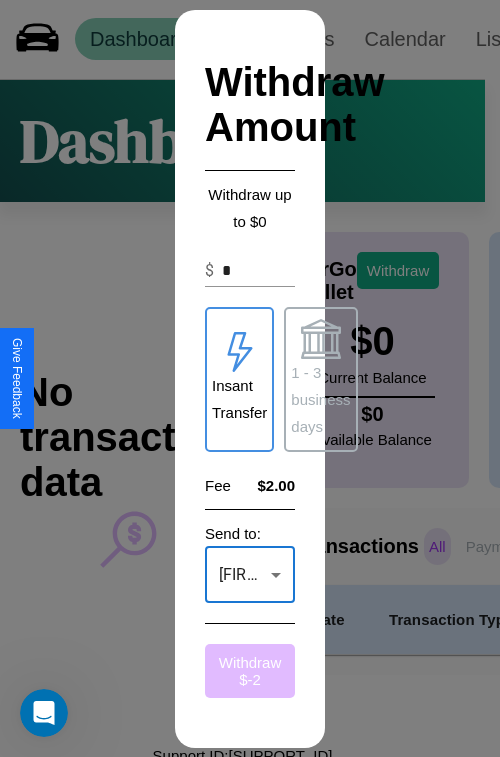 click on "Withdraw $ -2" at bounding box center [250, 671] 